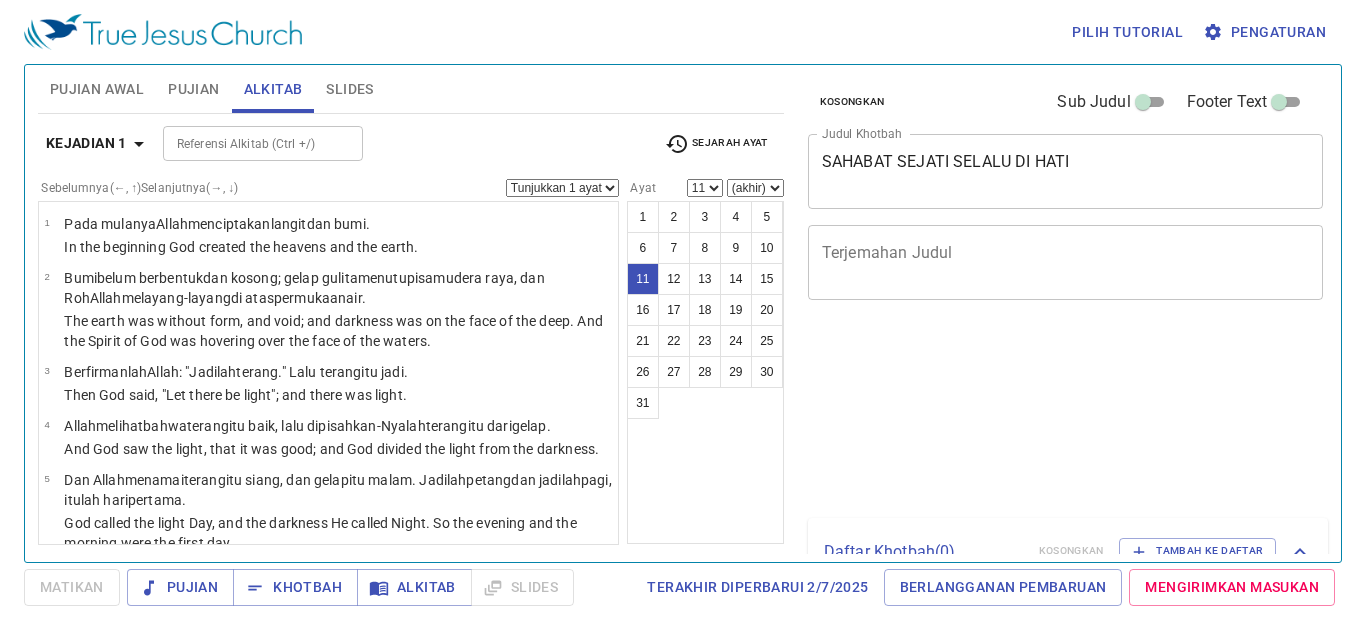 scroll, scrollTop: 0, scrollLeft: 0, axis: both 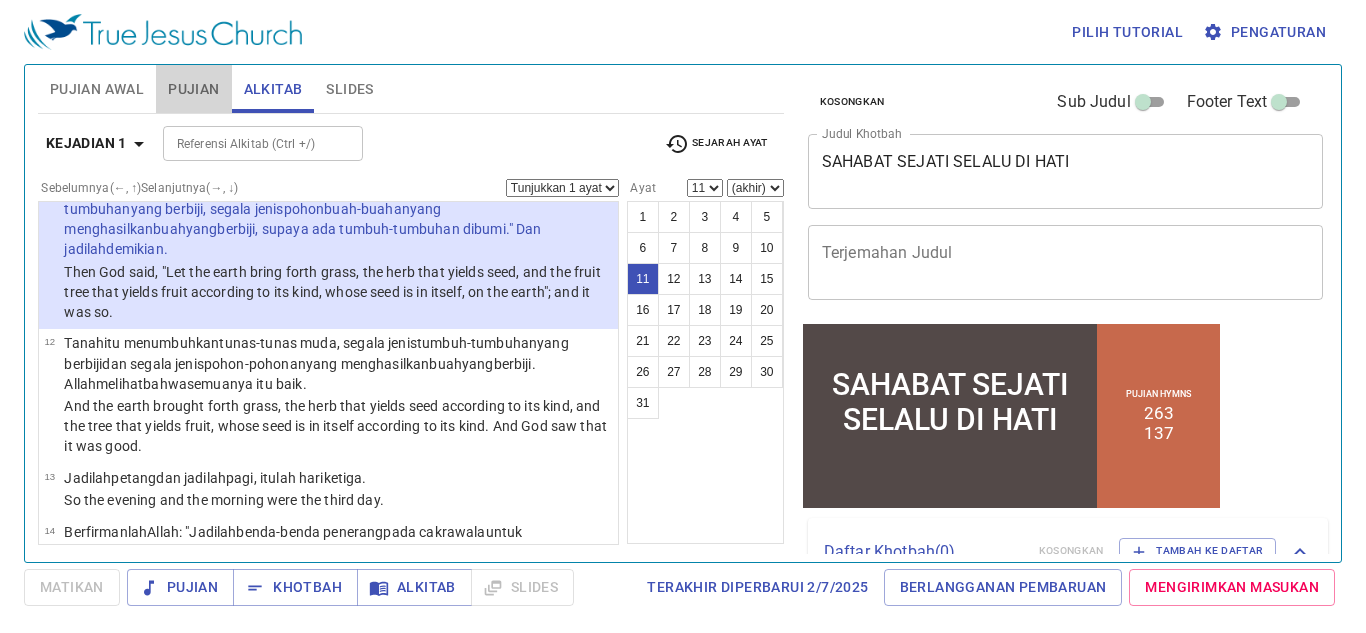 click on "Pujian" at bounding box center [193, 89] 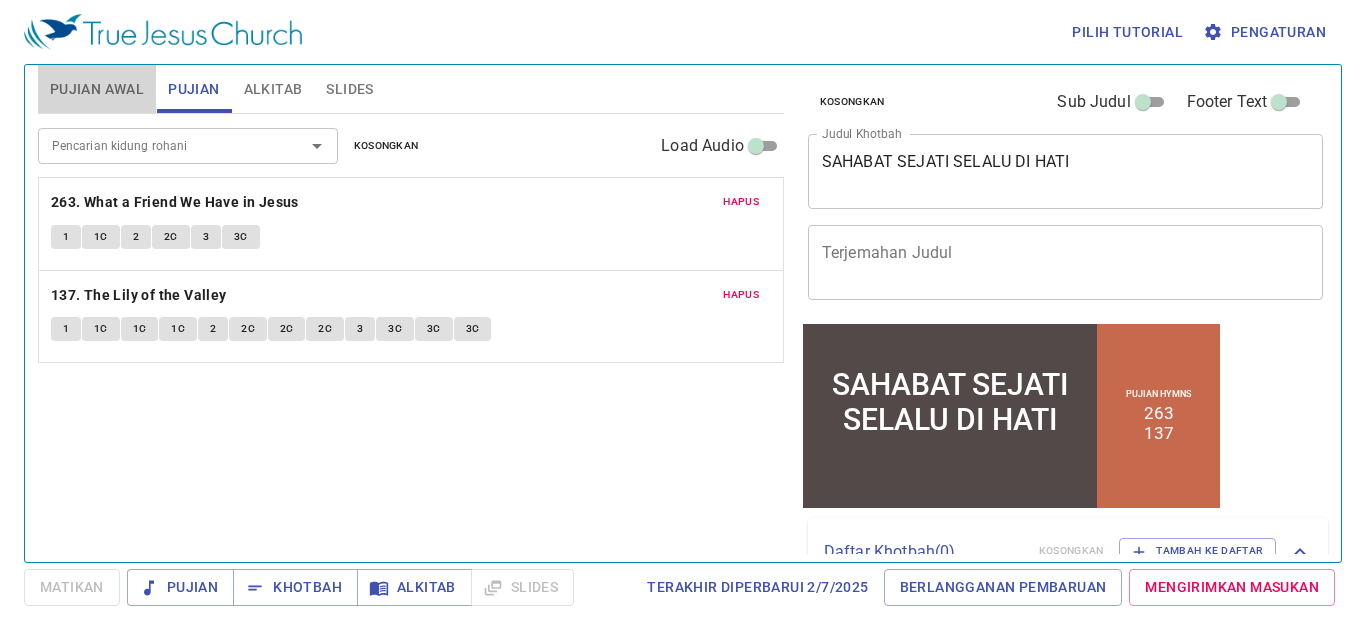 click on "Pujian Awal" at bounding box center [97, 89] 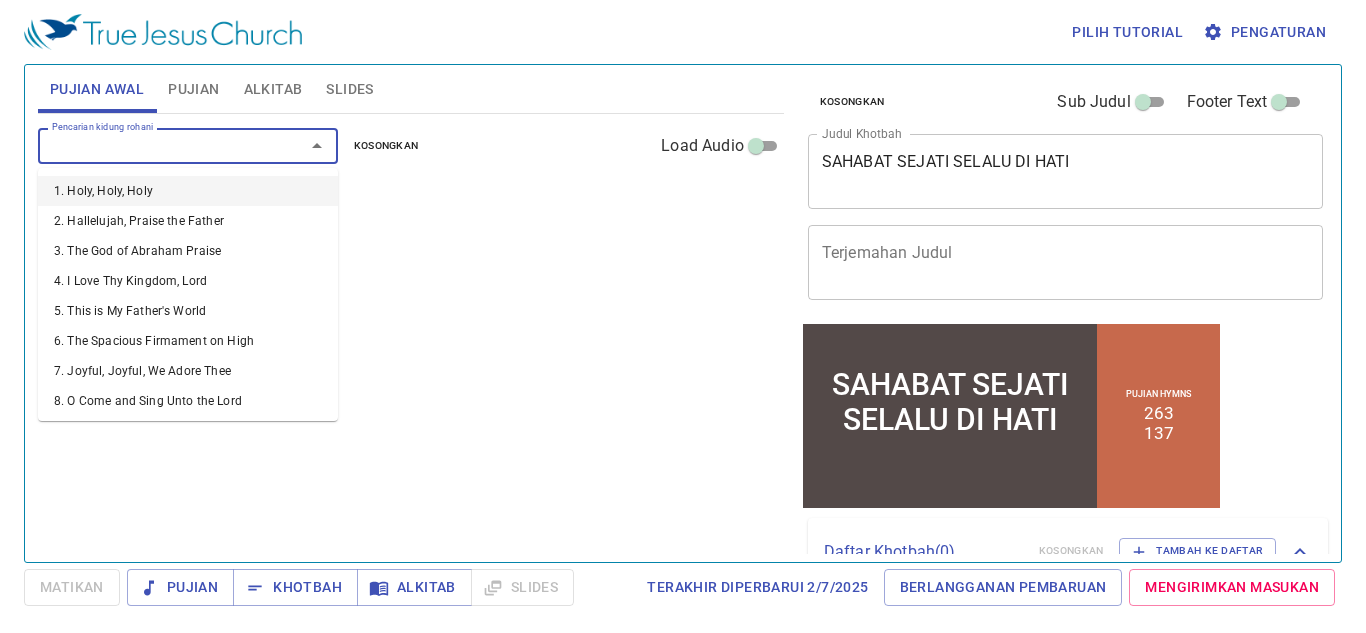 click on "Pencarian kidung rohani" at bounding box center [158, 145] 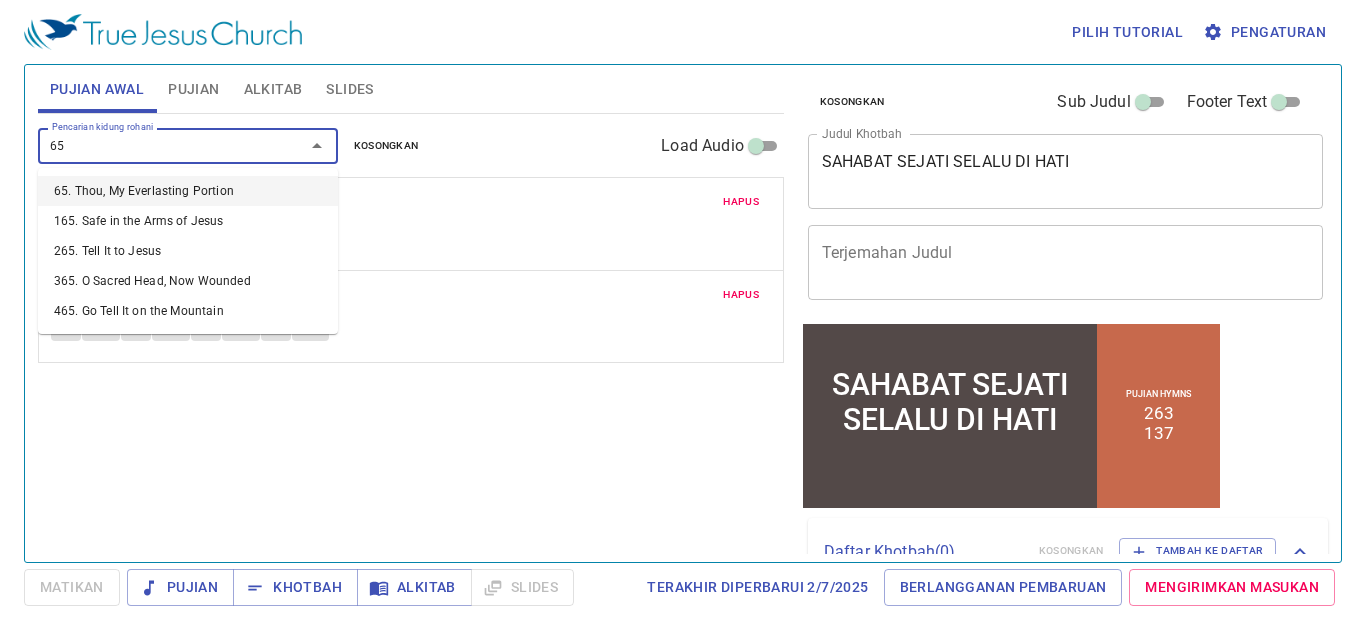 type on "65. Thou, My Everlasting Portion" 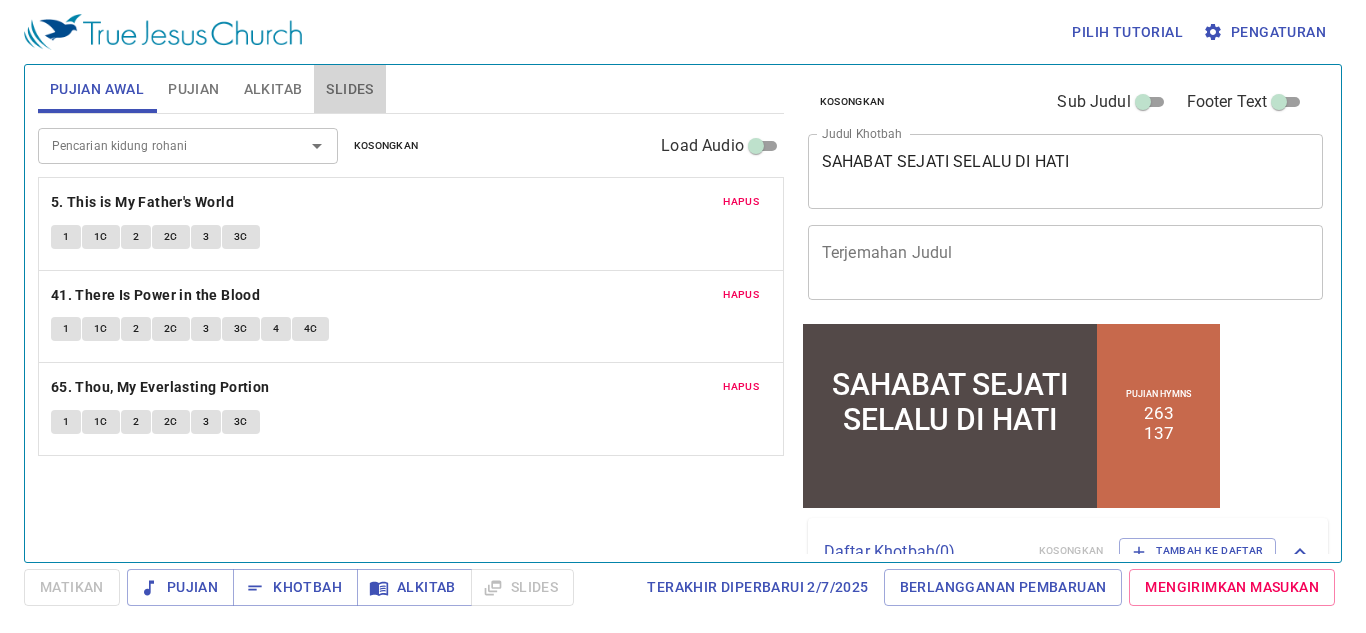 click on "Slides" at bounding box center [349, 89] 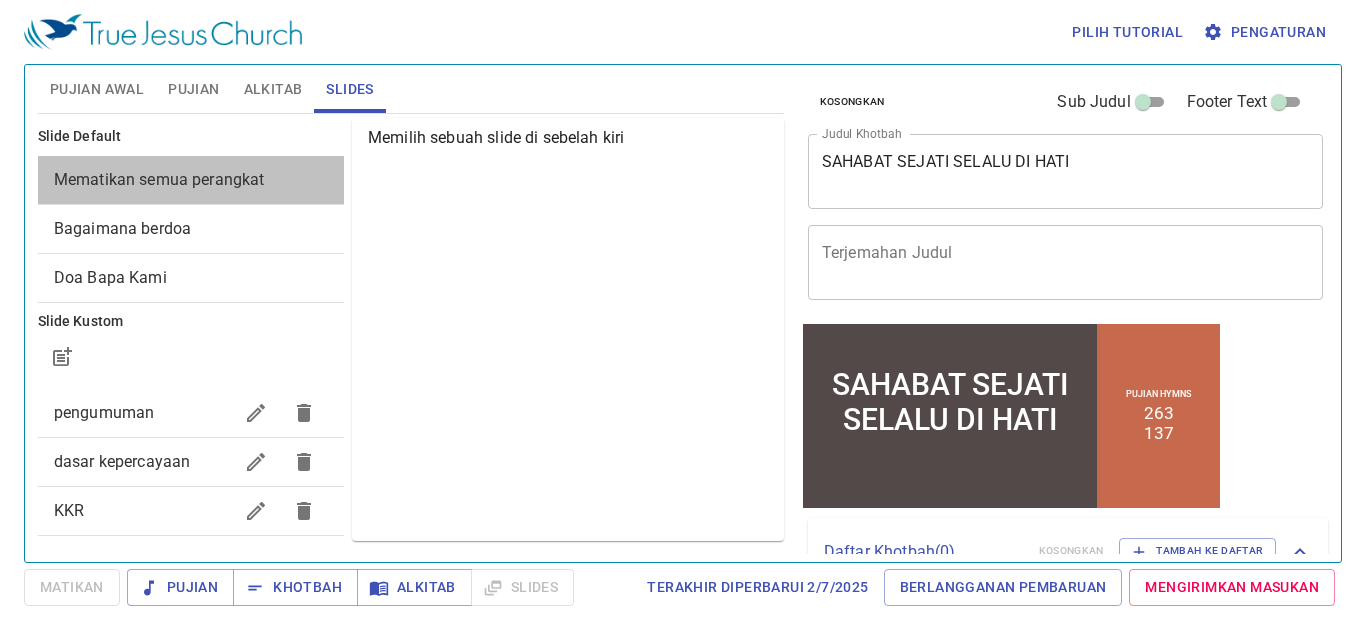 click on "Mematikan semua perangkat" at bounding box center (159, 179) 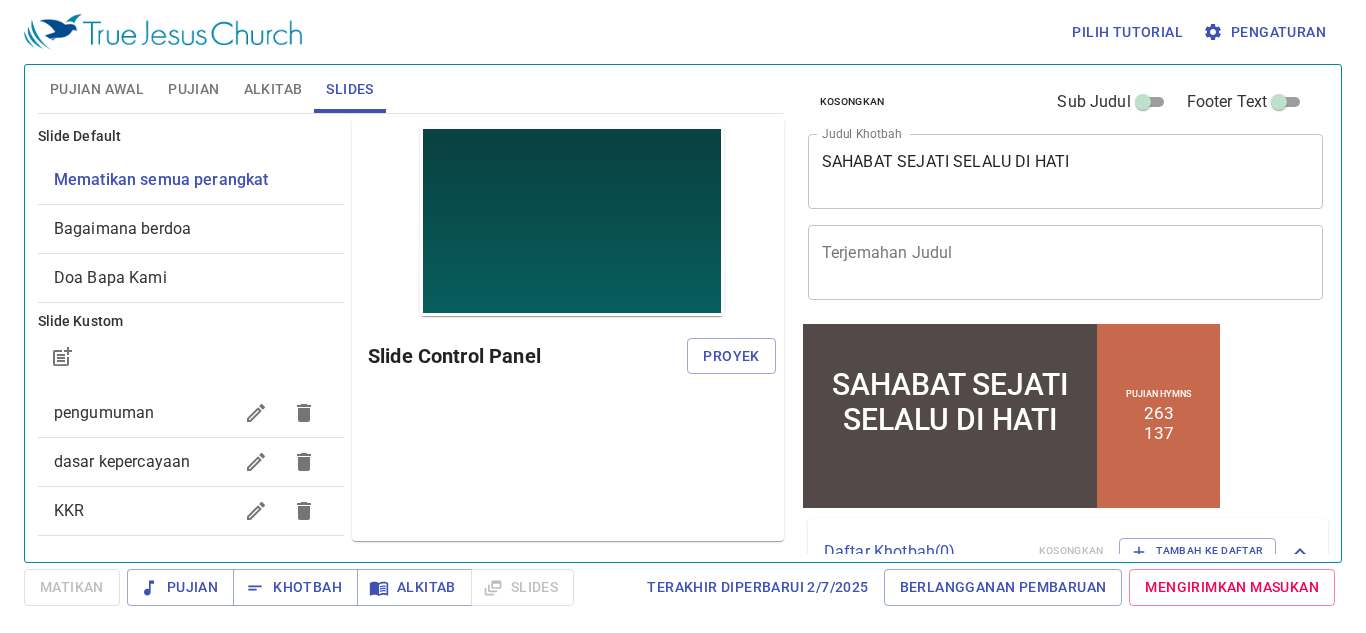 scroll, scrollTop: 0, scrollLeft: 0, axis: both 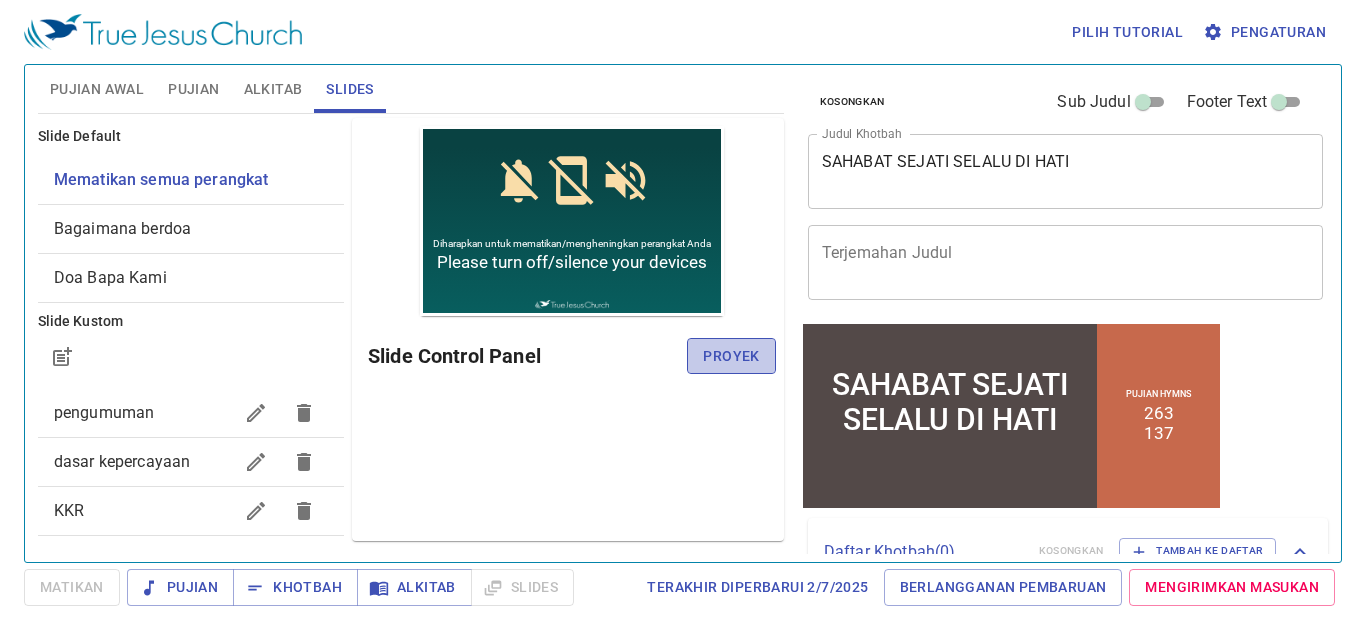 click on "Proyek" at bounding box center [731, 356] 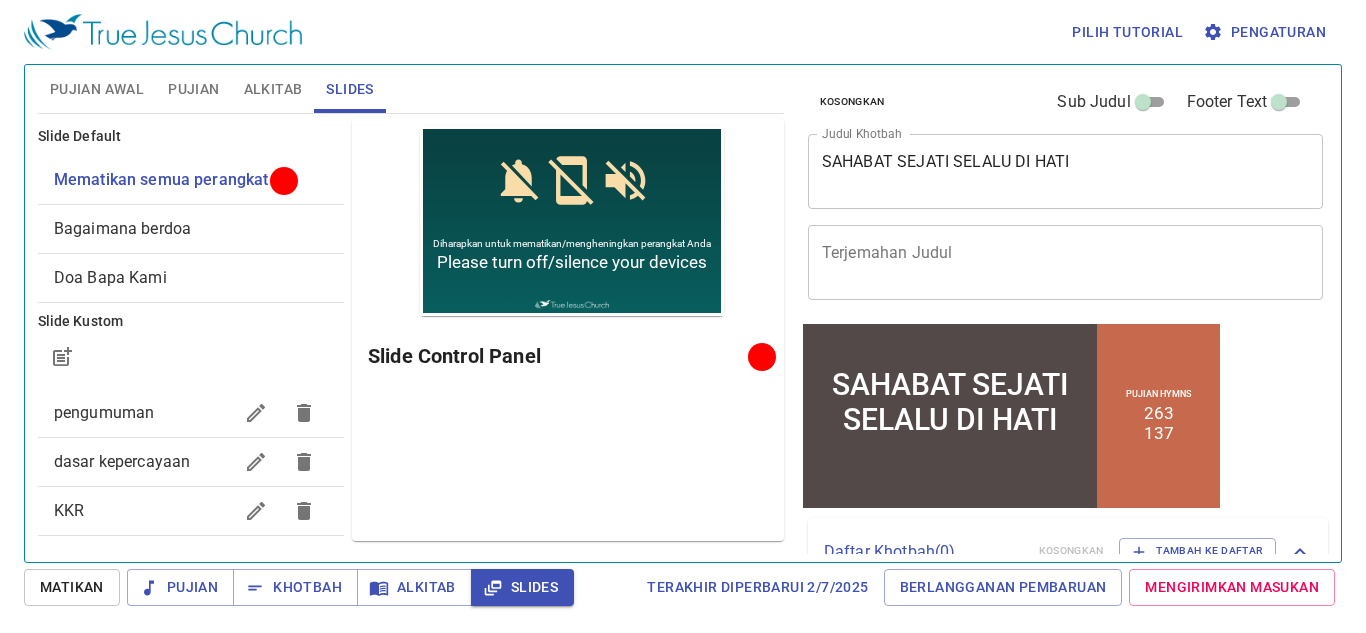 click on "Pilih tutorial Pengaturan" at bounding box center (679, 32) 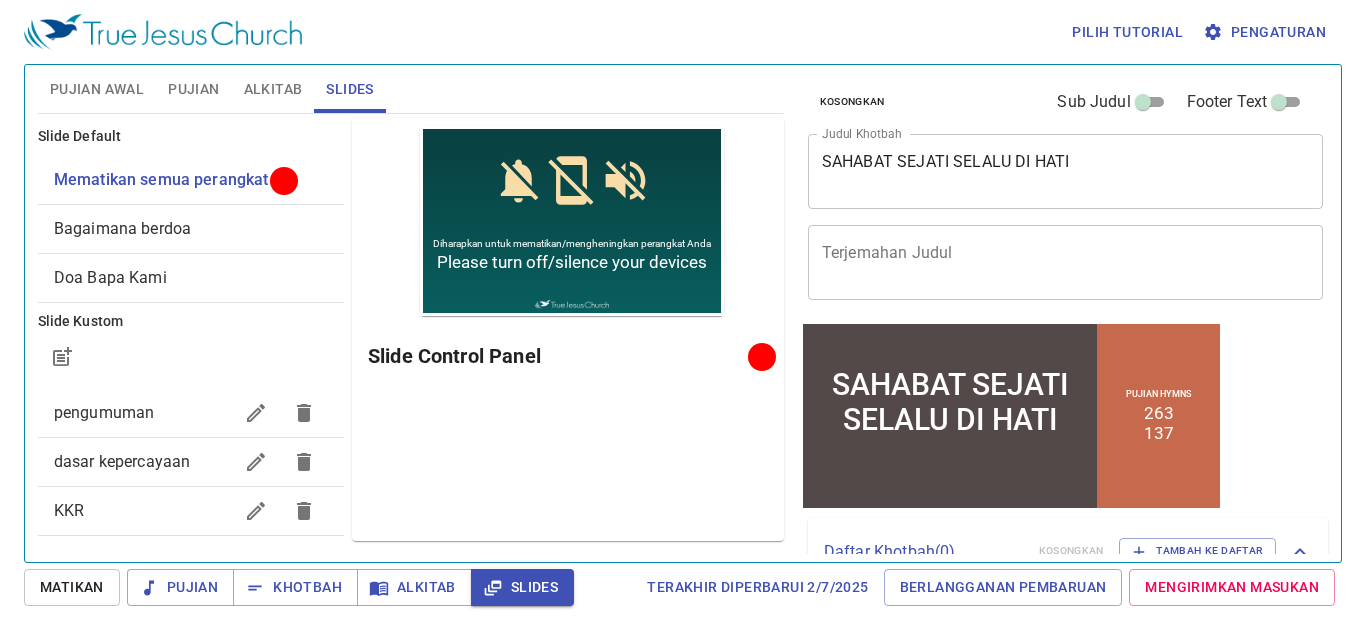 click on "Bagaimana berdoa" at bounding box center (191, 180) 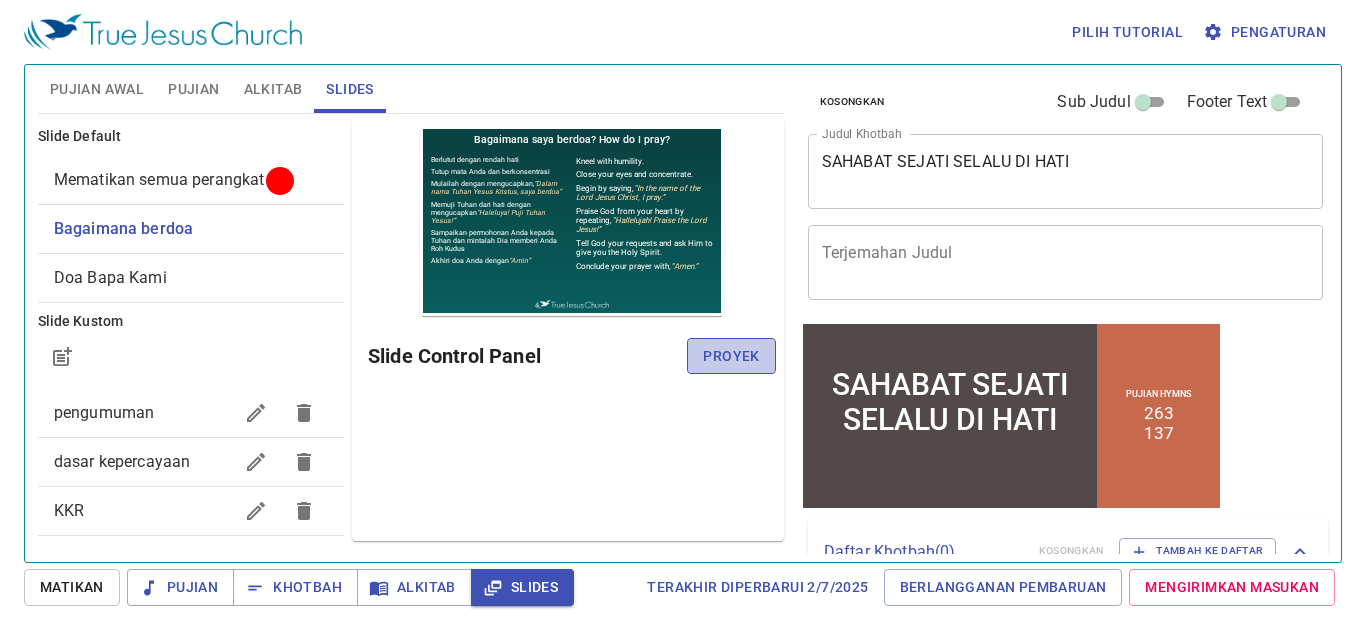 click on "Proyek" at bounding box center [731, 356] 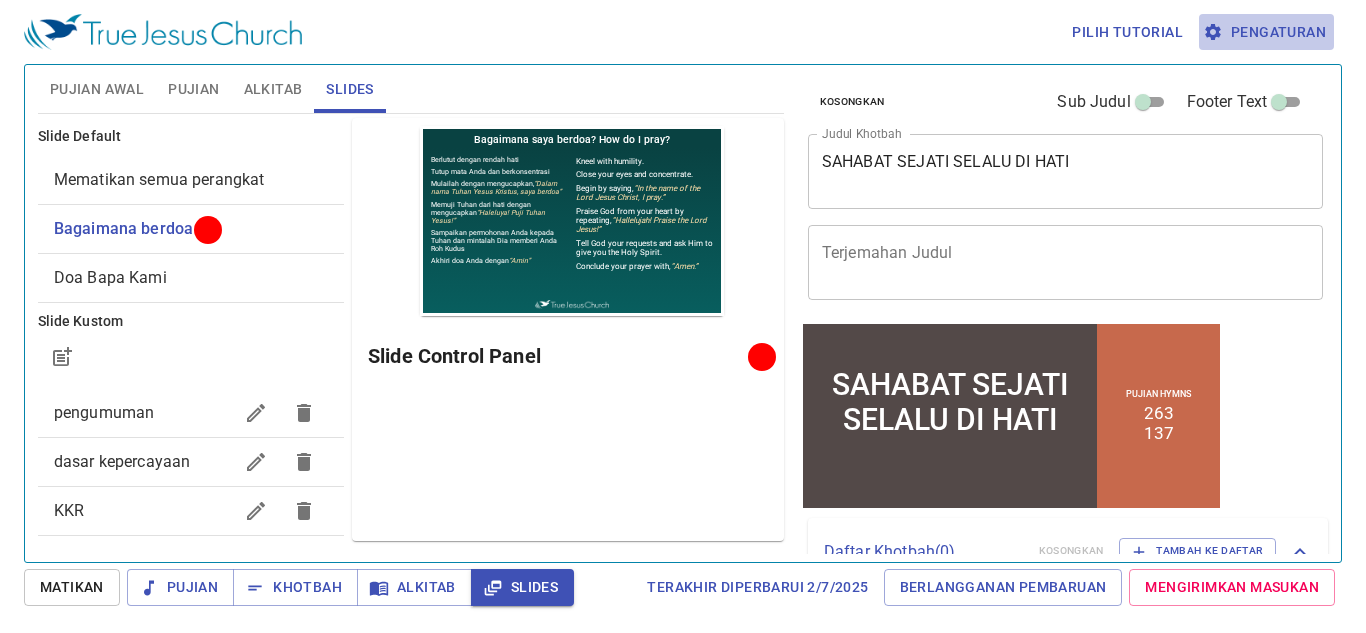 click on "Pengaturan" at bounding box center (1266, 32) 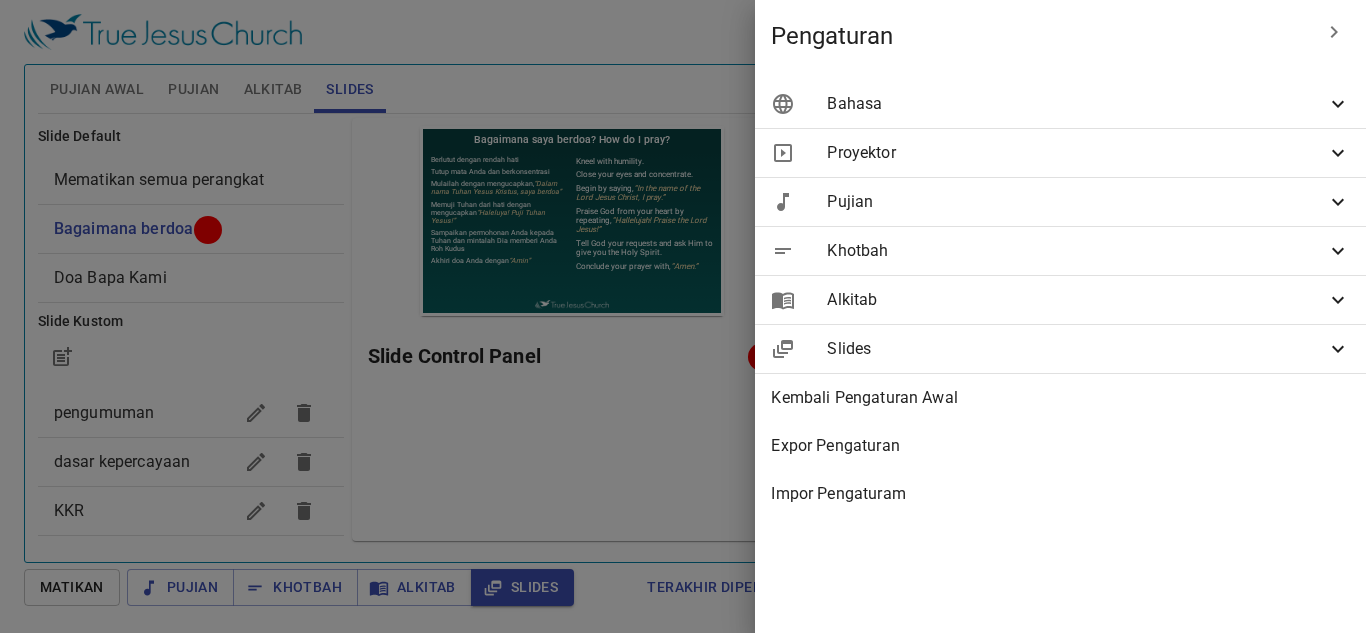 click at bounding box center (683, 316) 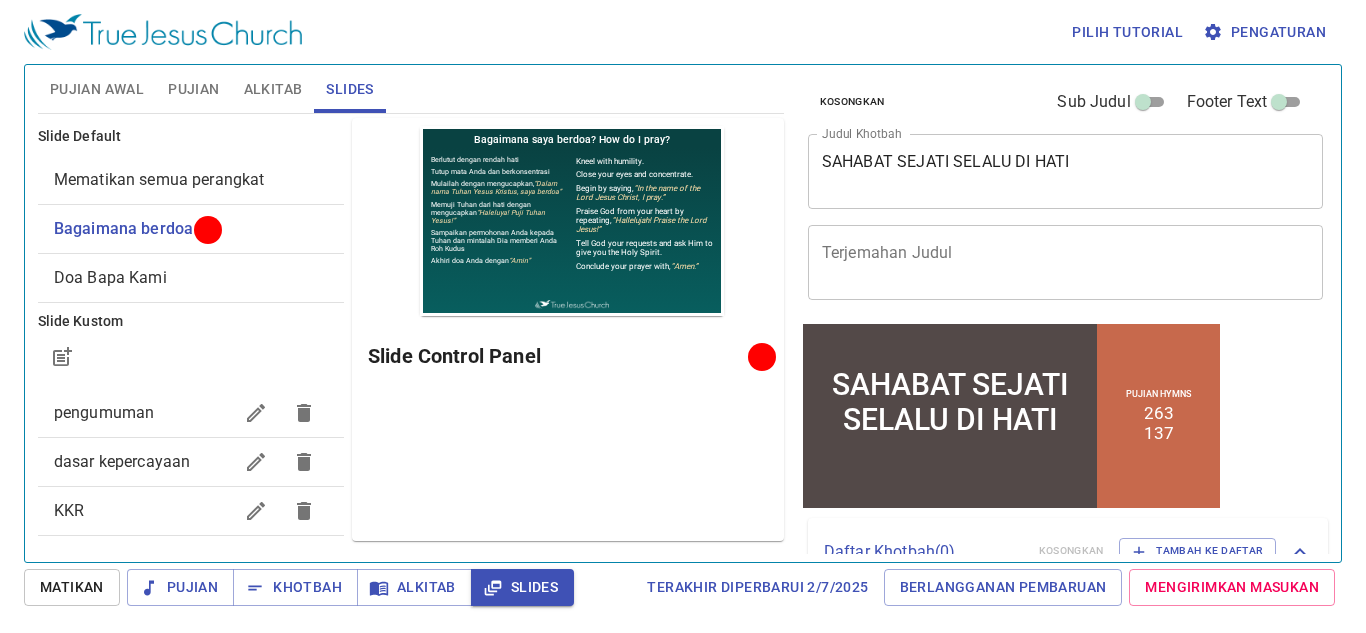 type 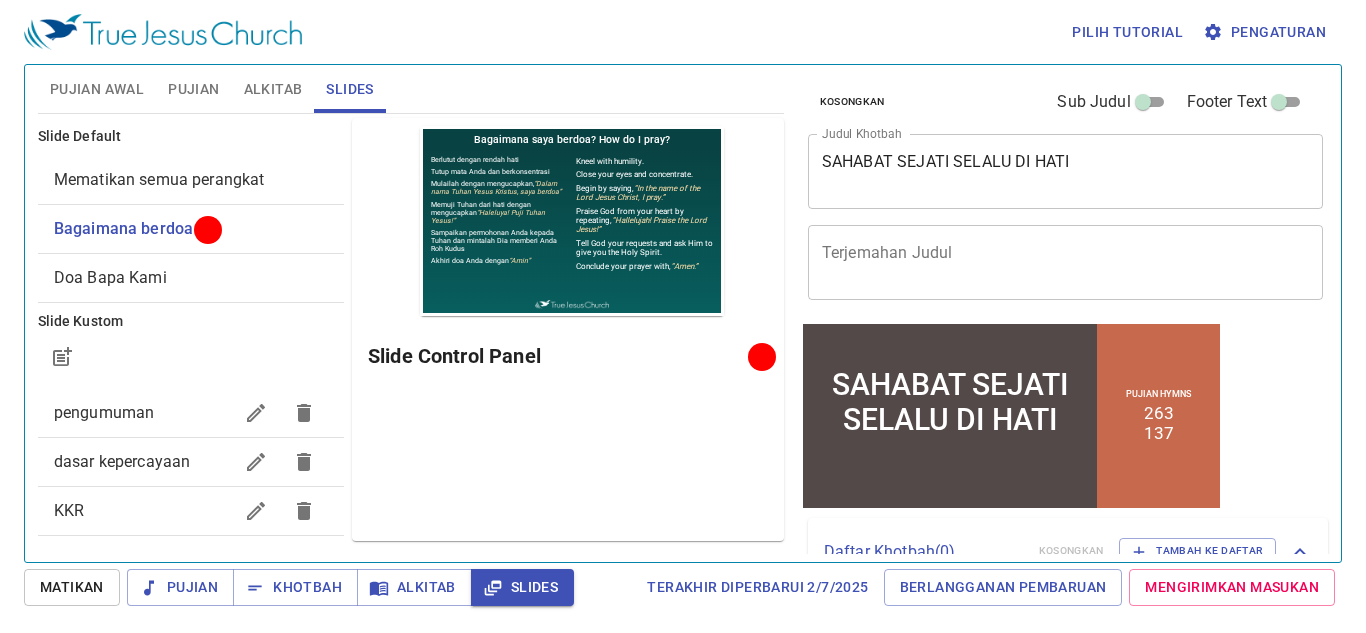 click on "Pengaturan" at bounding box center [1266, 32] 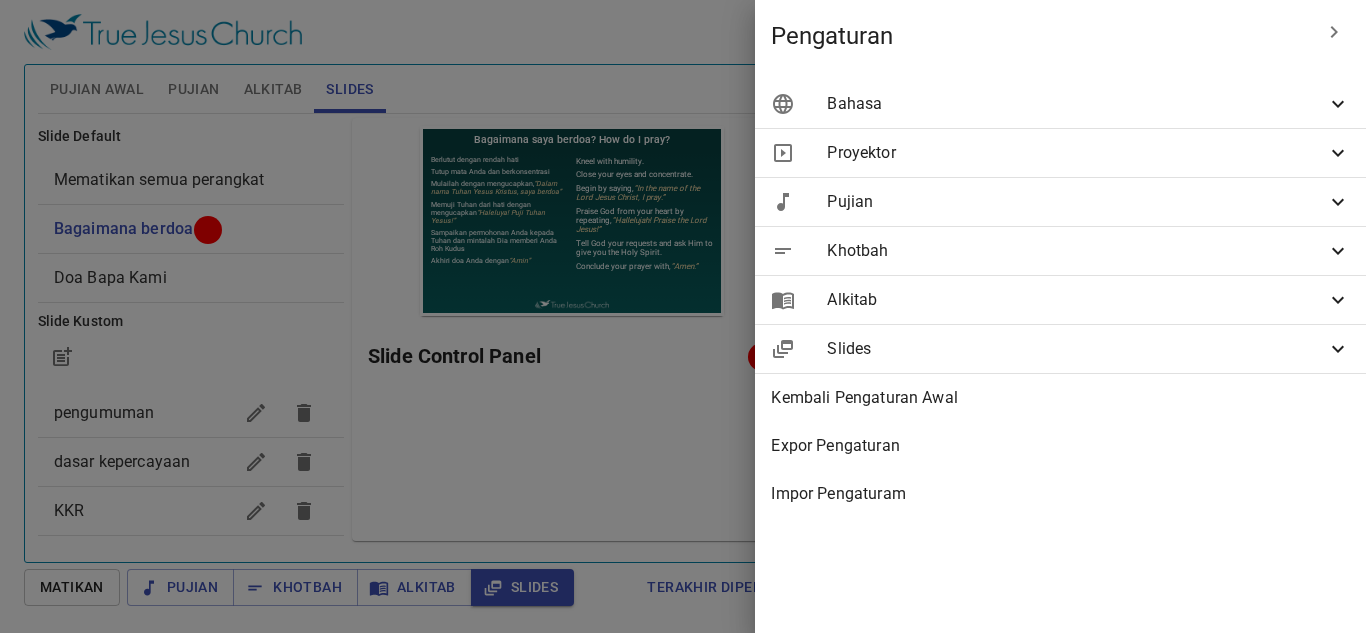 click at bounding box center [683, 316] 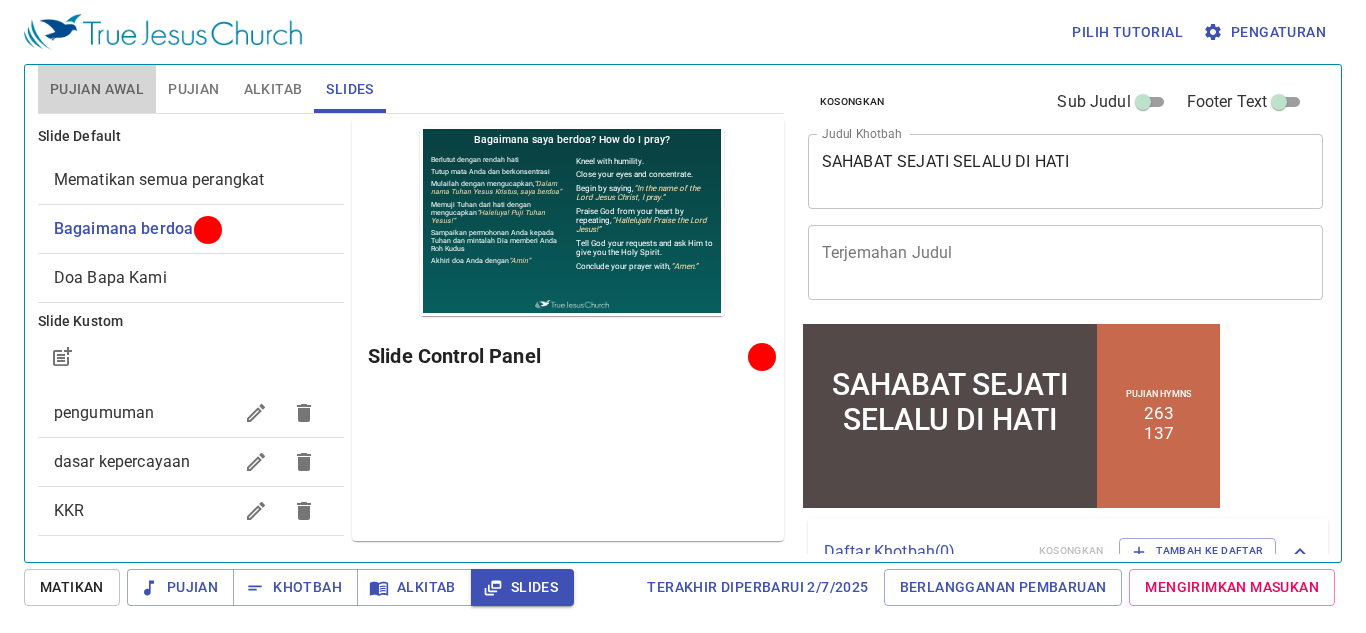 click on "Pujian Awal" at bounding box center [97, 89] 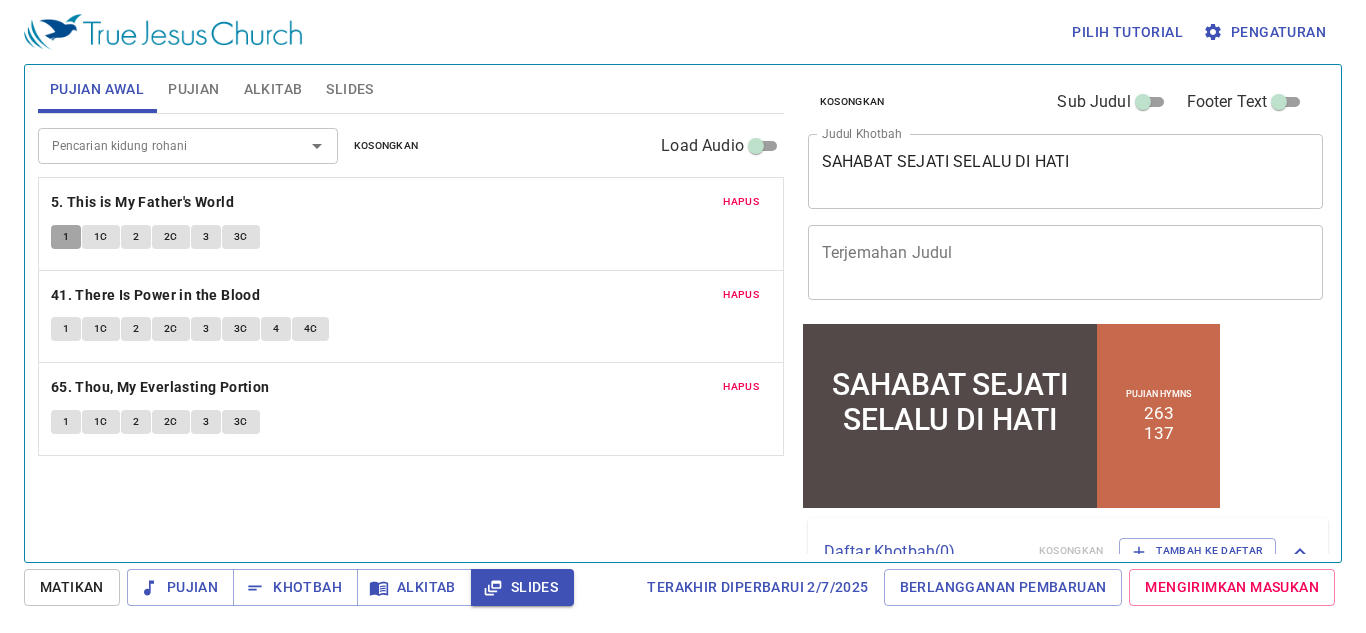 click on "1" at bounding box center [66, 237] 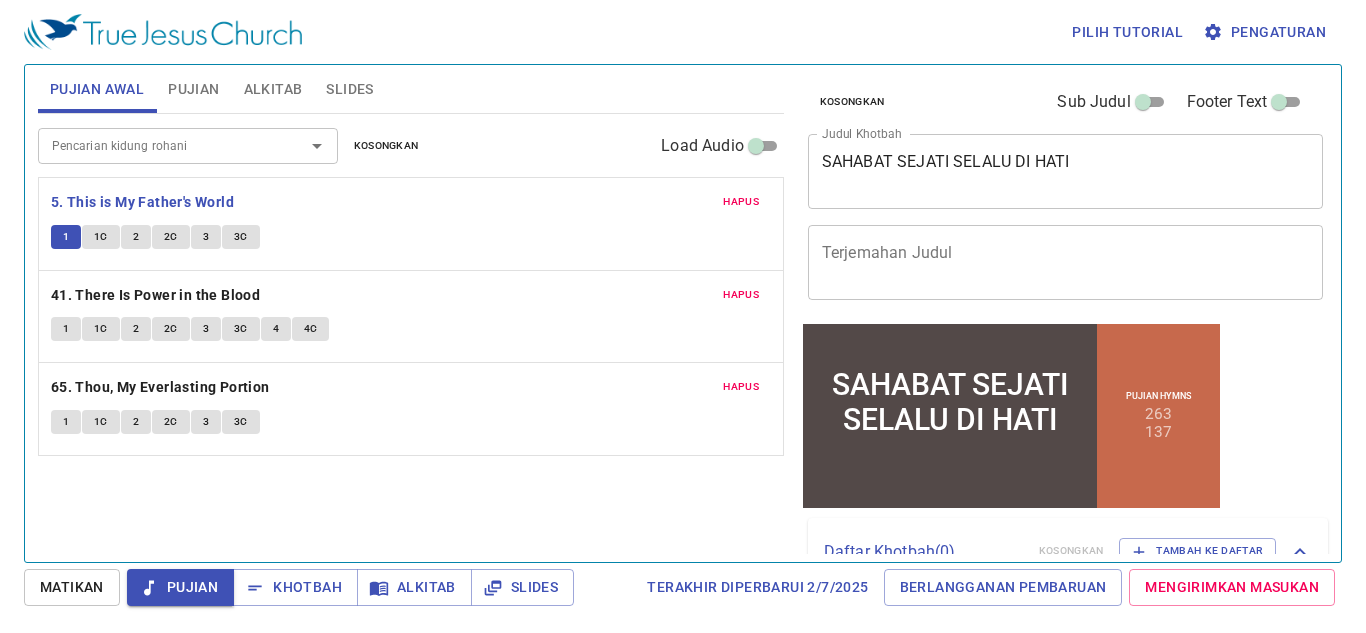 type 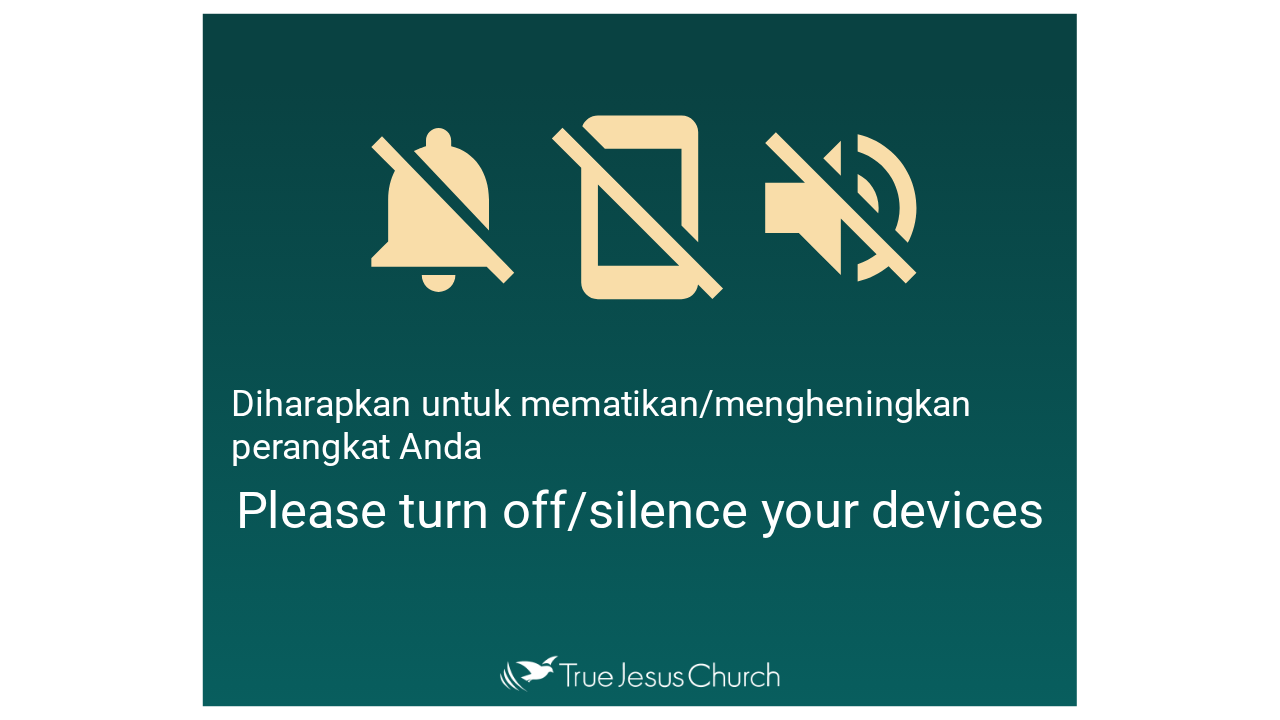 scroll, scrollTop: 0, scrollLeft: 0, axis: both 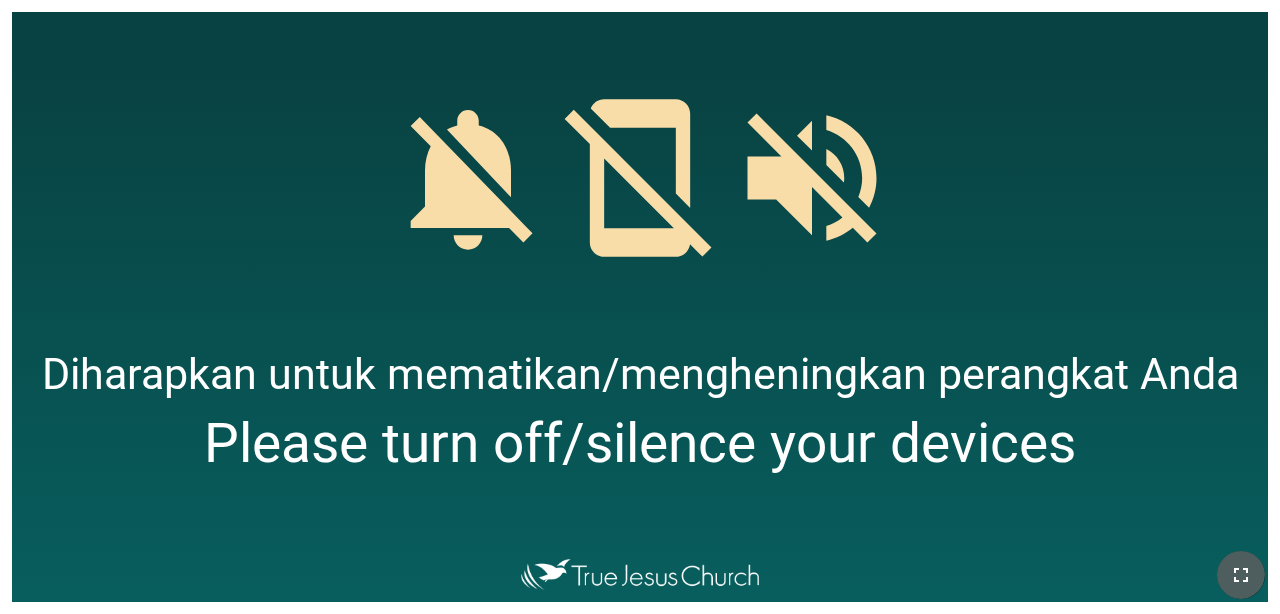 click at bounding box center (1241, 575) 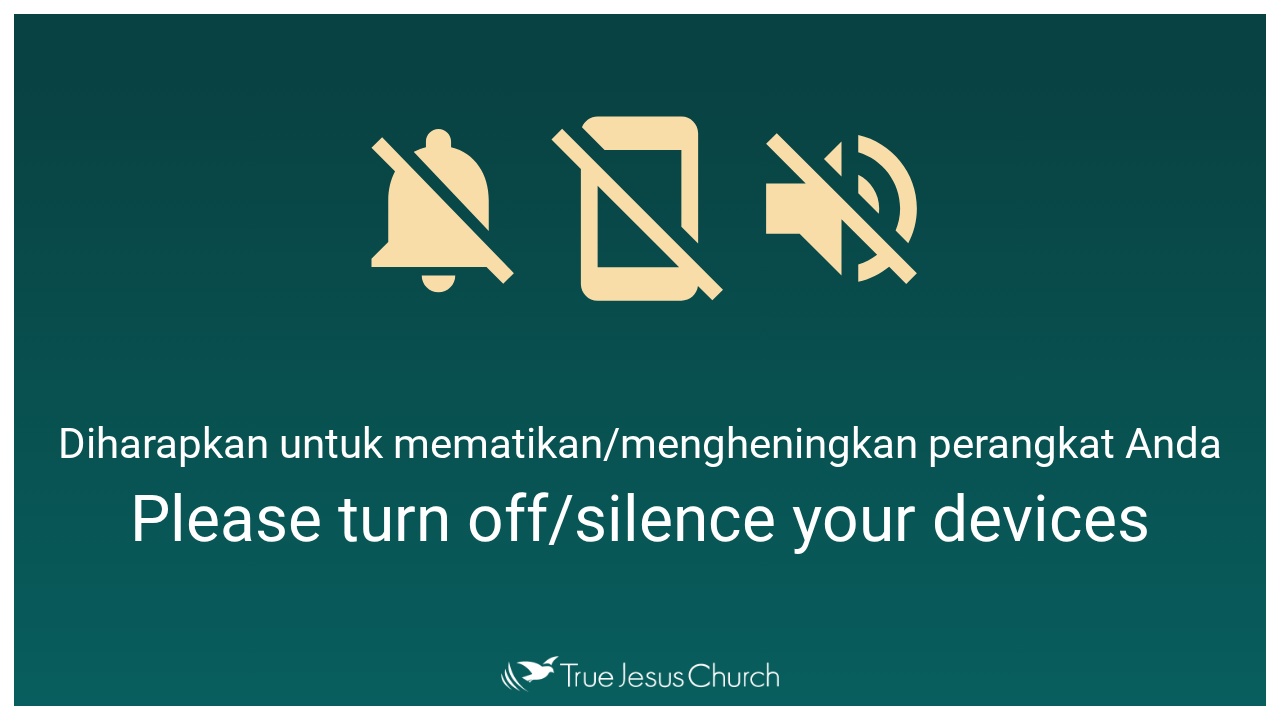 type 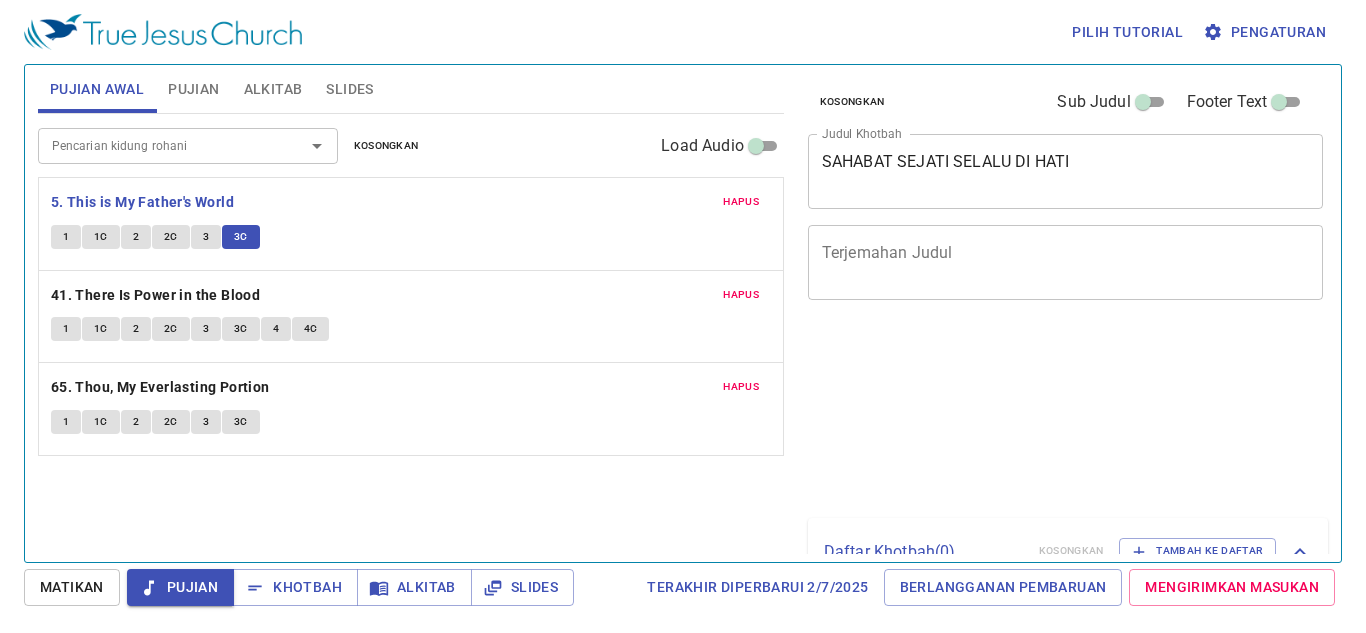 scroll, scrollTop: 0, scrollLeft: 0, axis: both 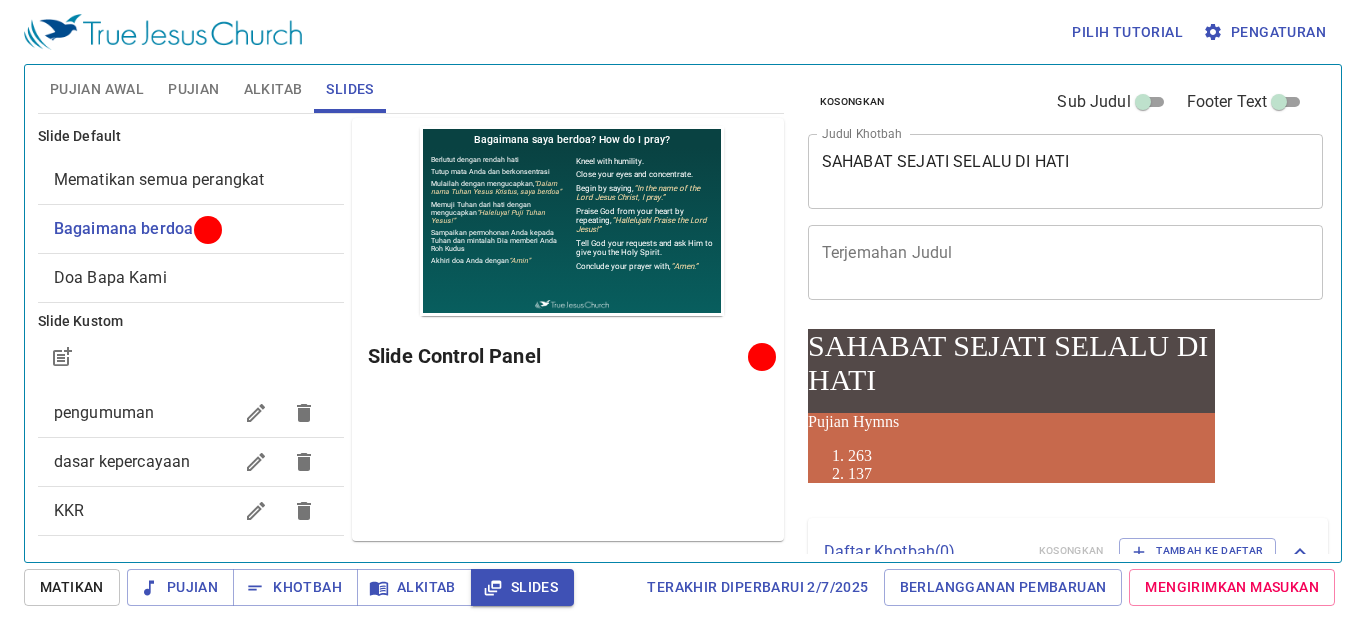 click on "Khotbah" at bounding box center [180, 587] 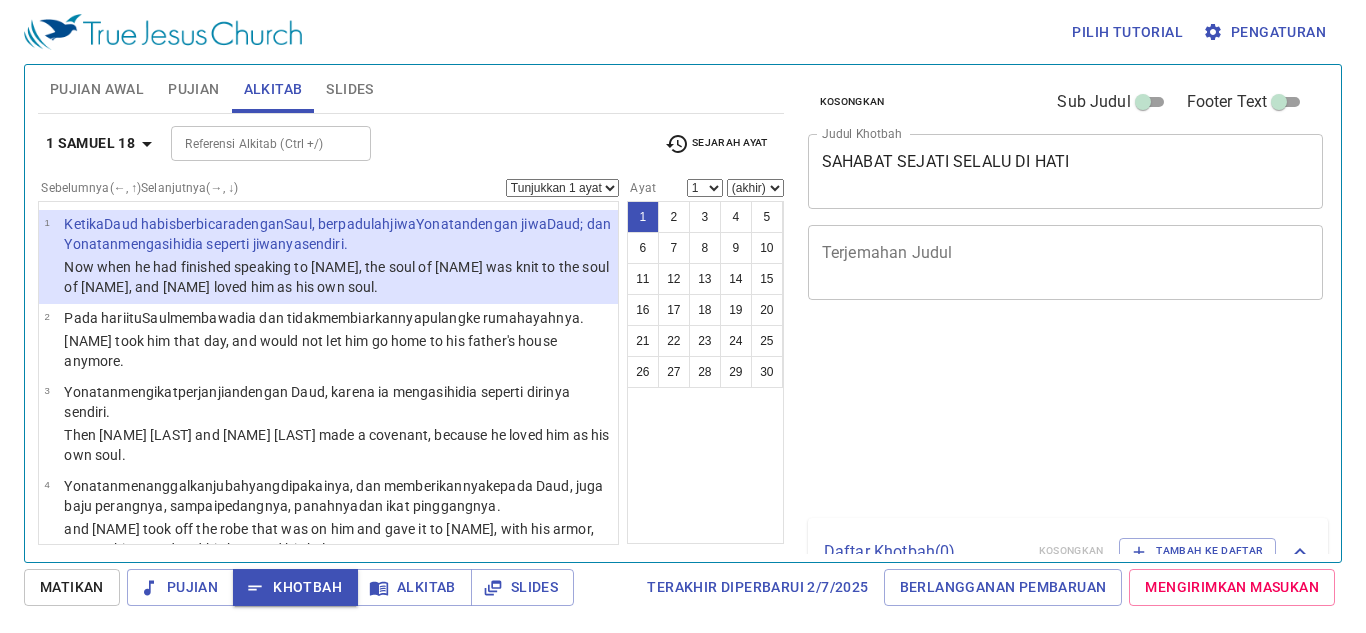 scroll, scrollTop: 0, scrollLeft: 0, axis: both 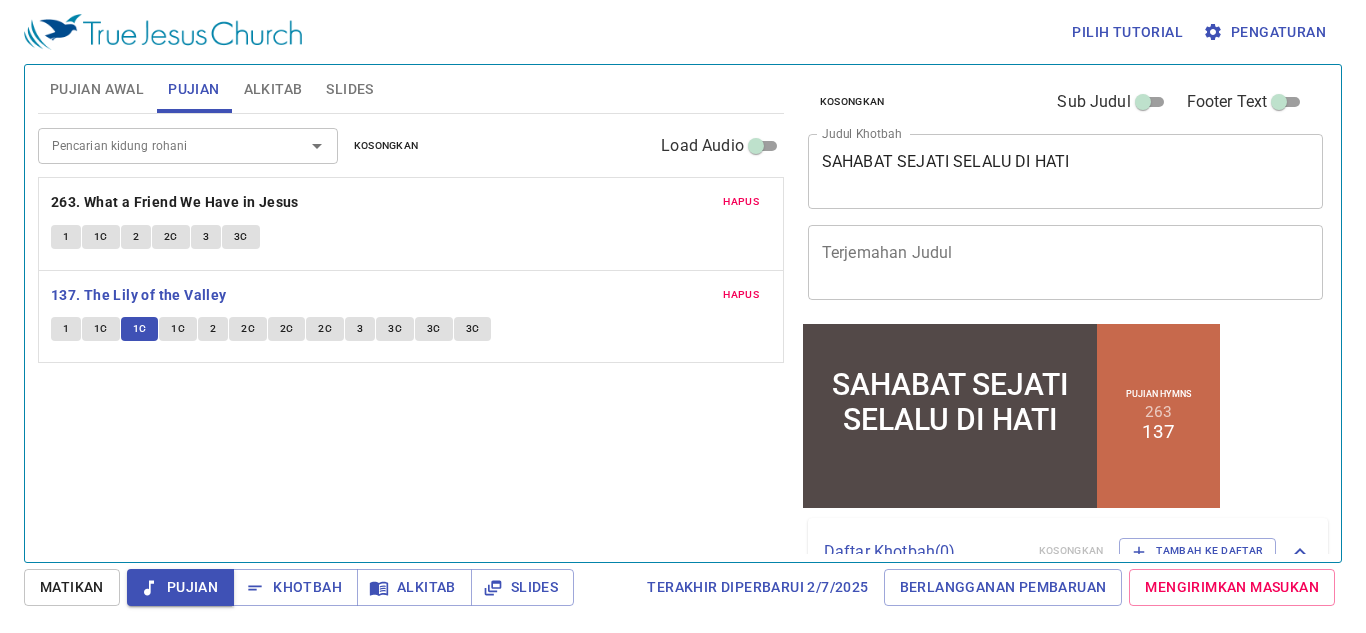 type 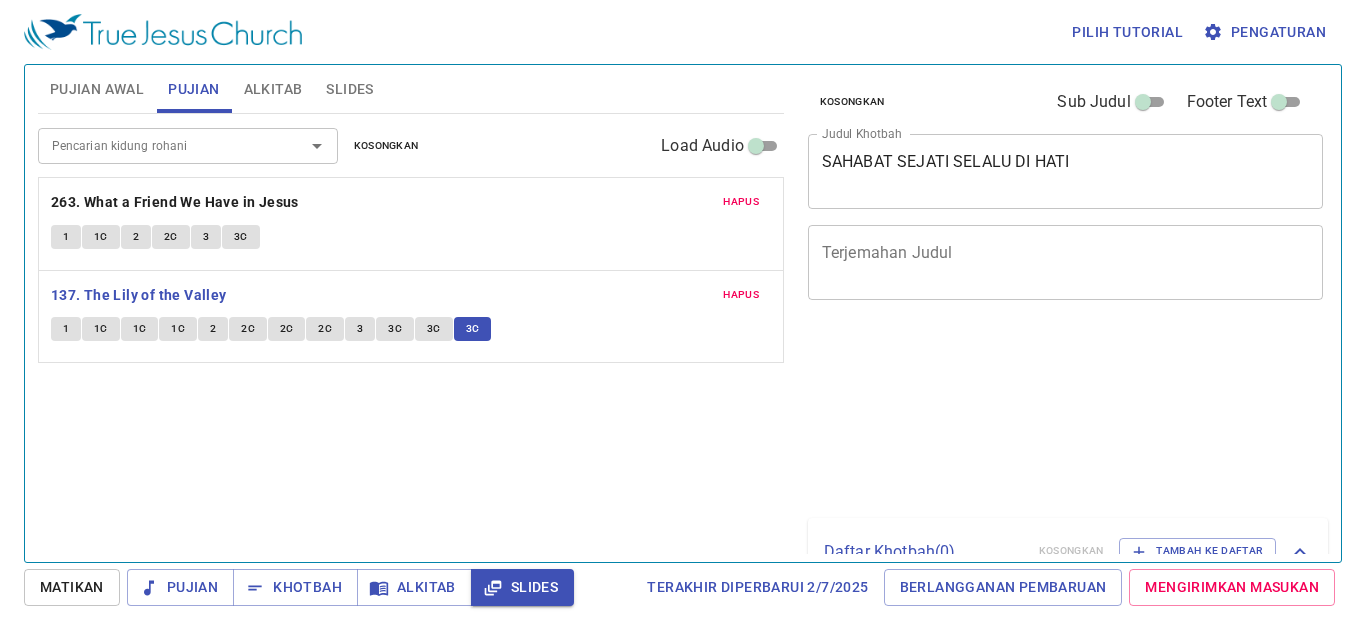 scroll, scrollTop: 0, scrollLeft: 0, axis: both 